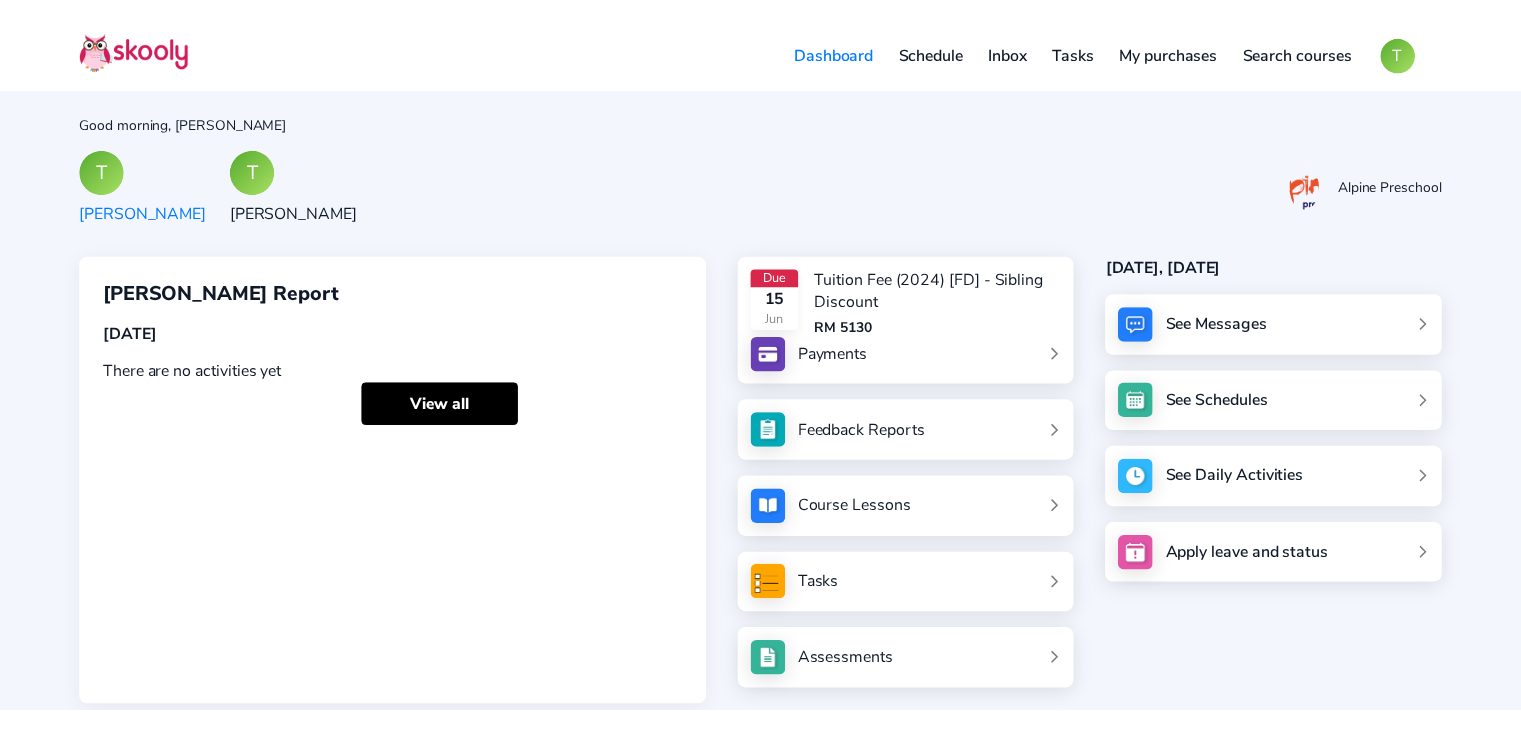 scroll, scrollTop: 0, scrollLeft: 0, axis: both 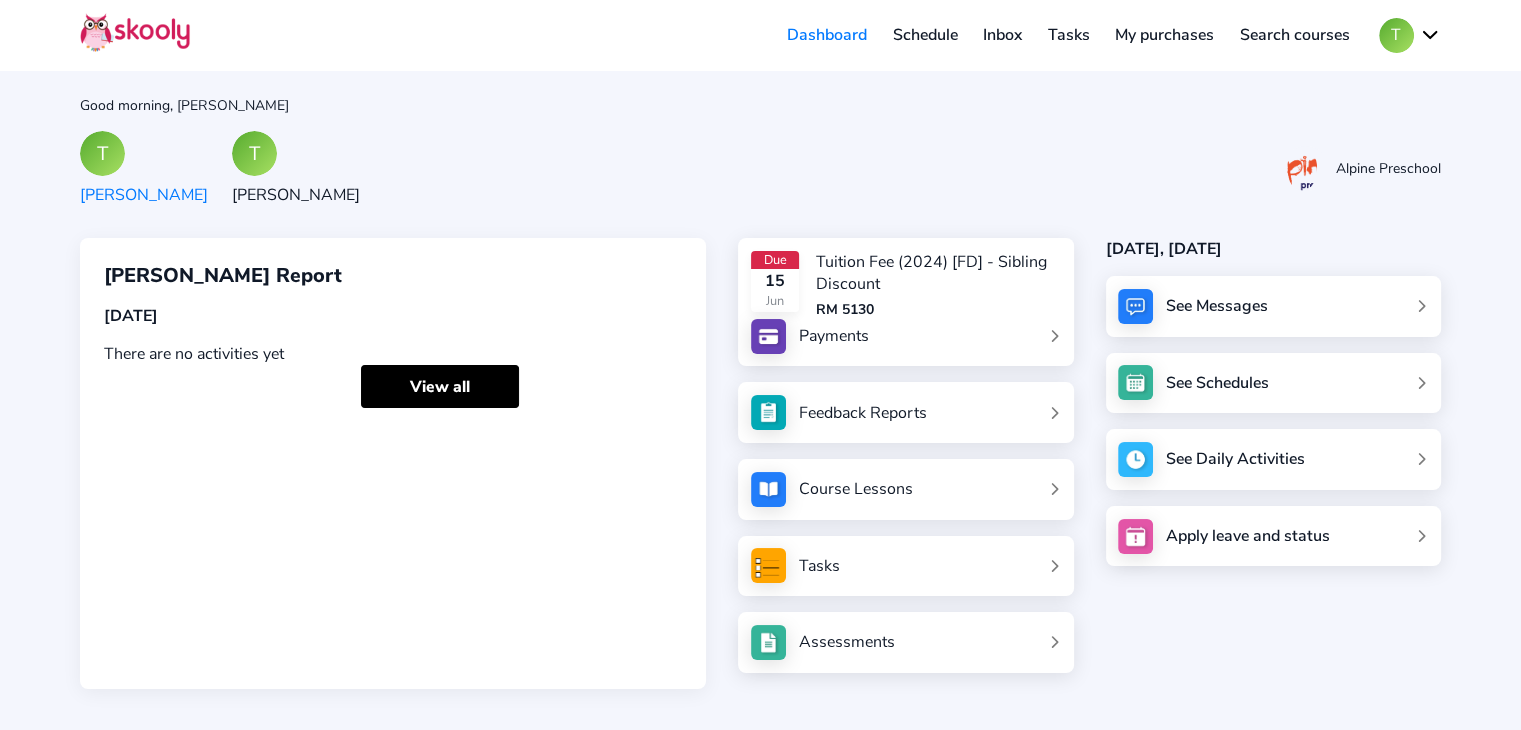 click on "RM 5130" 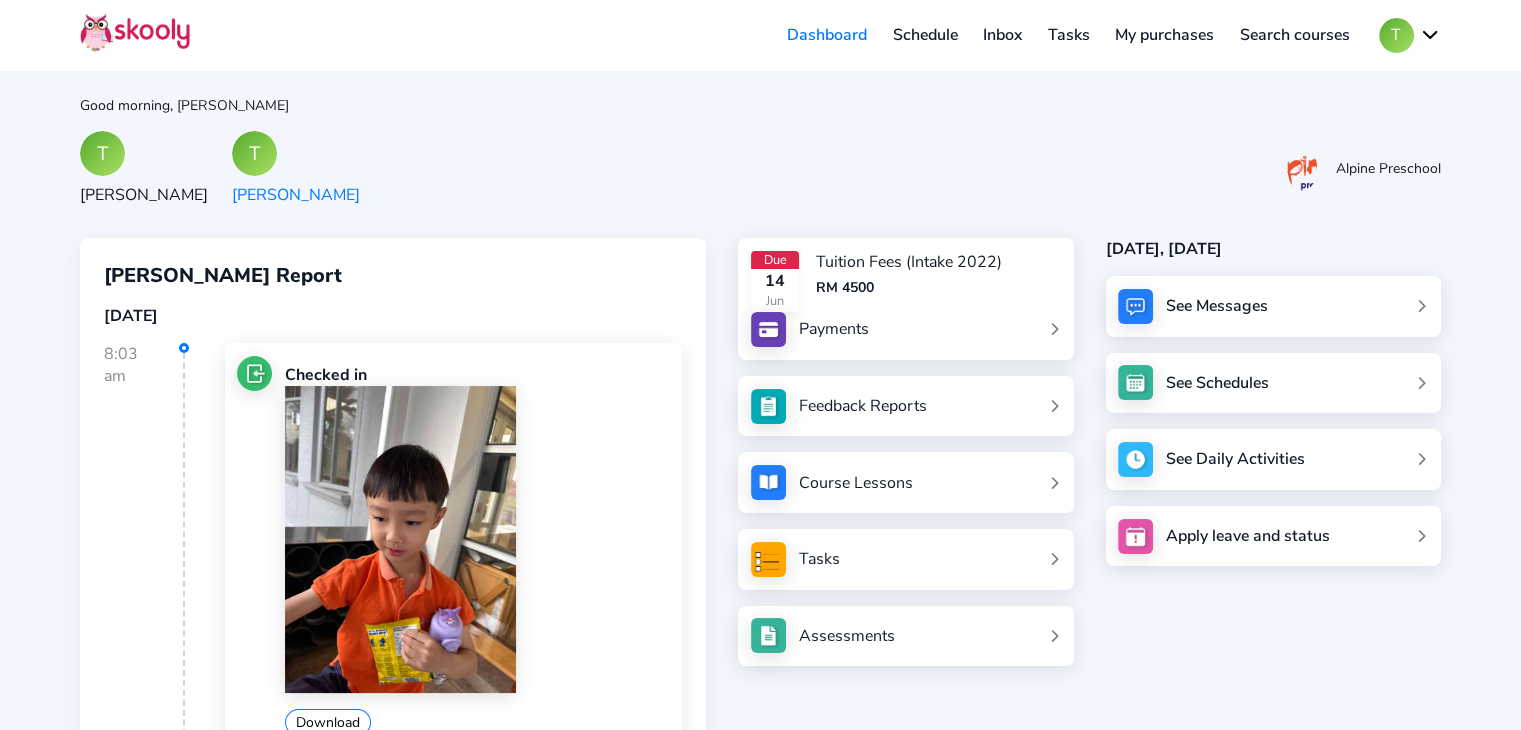 click 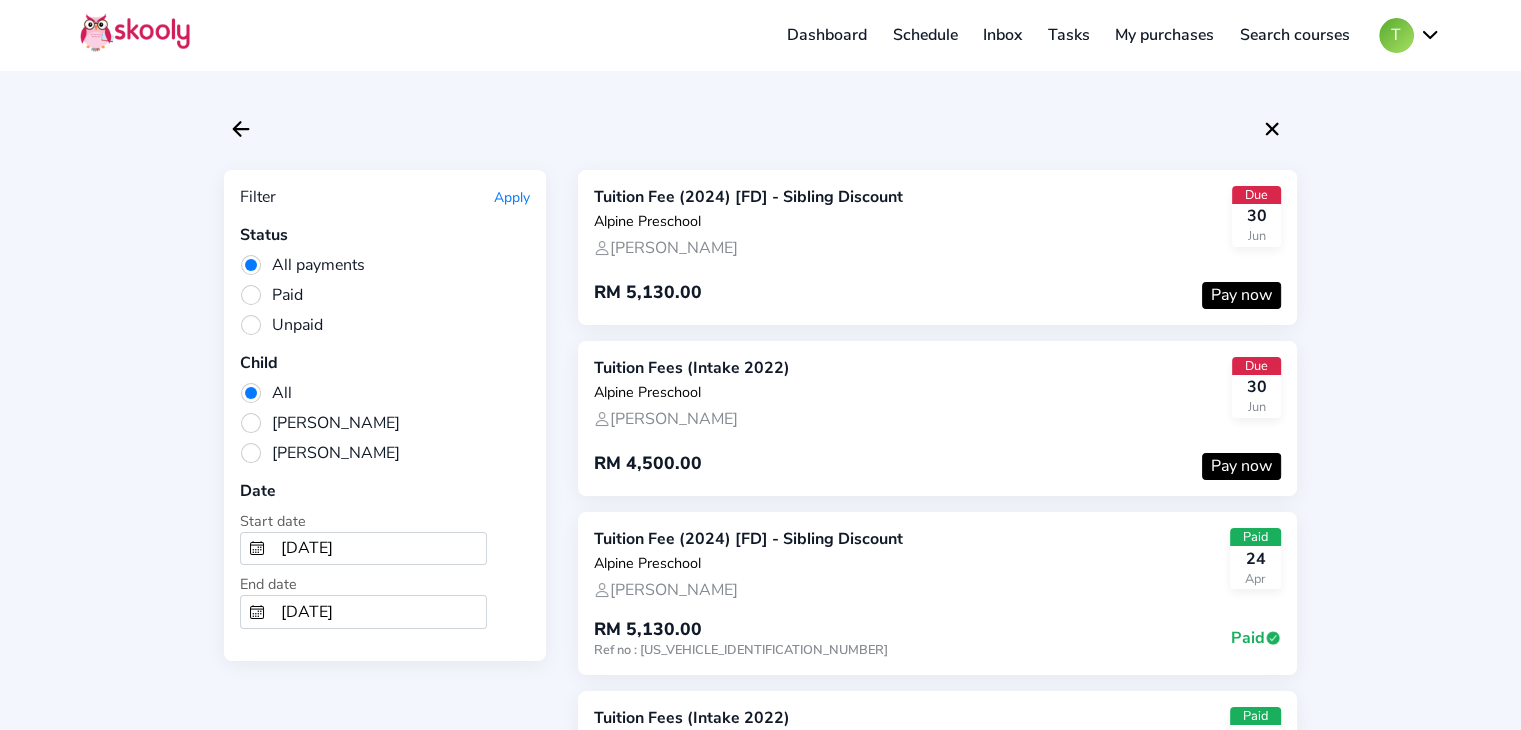 click on "Pay now" 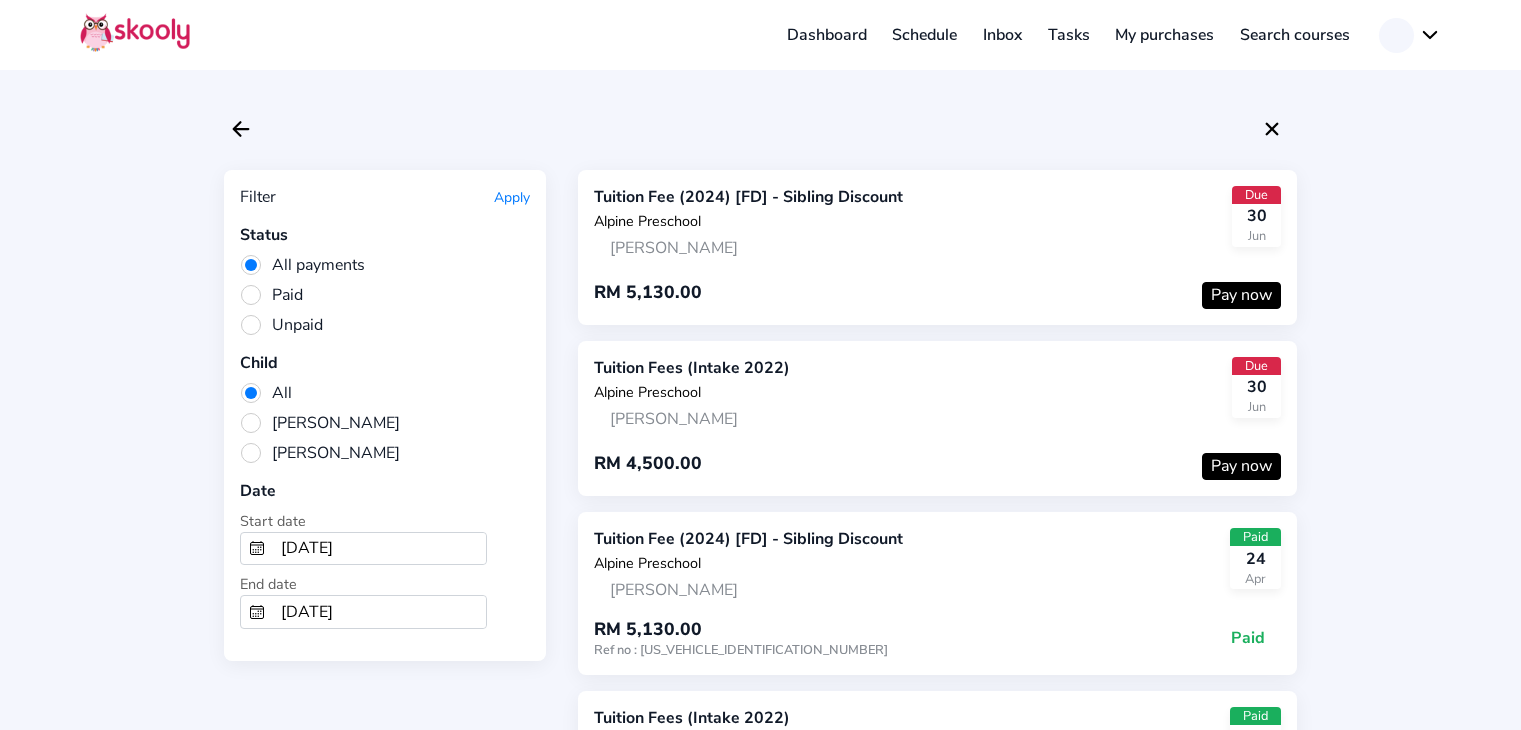 scroll, scrollTop: 0, scrollLeft: 0, axis: both 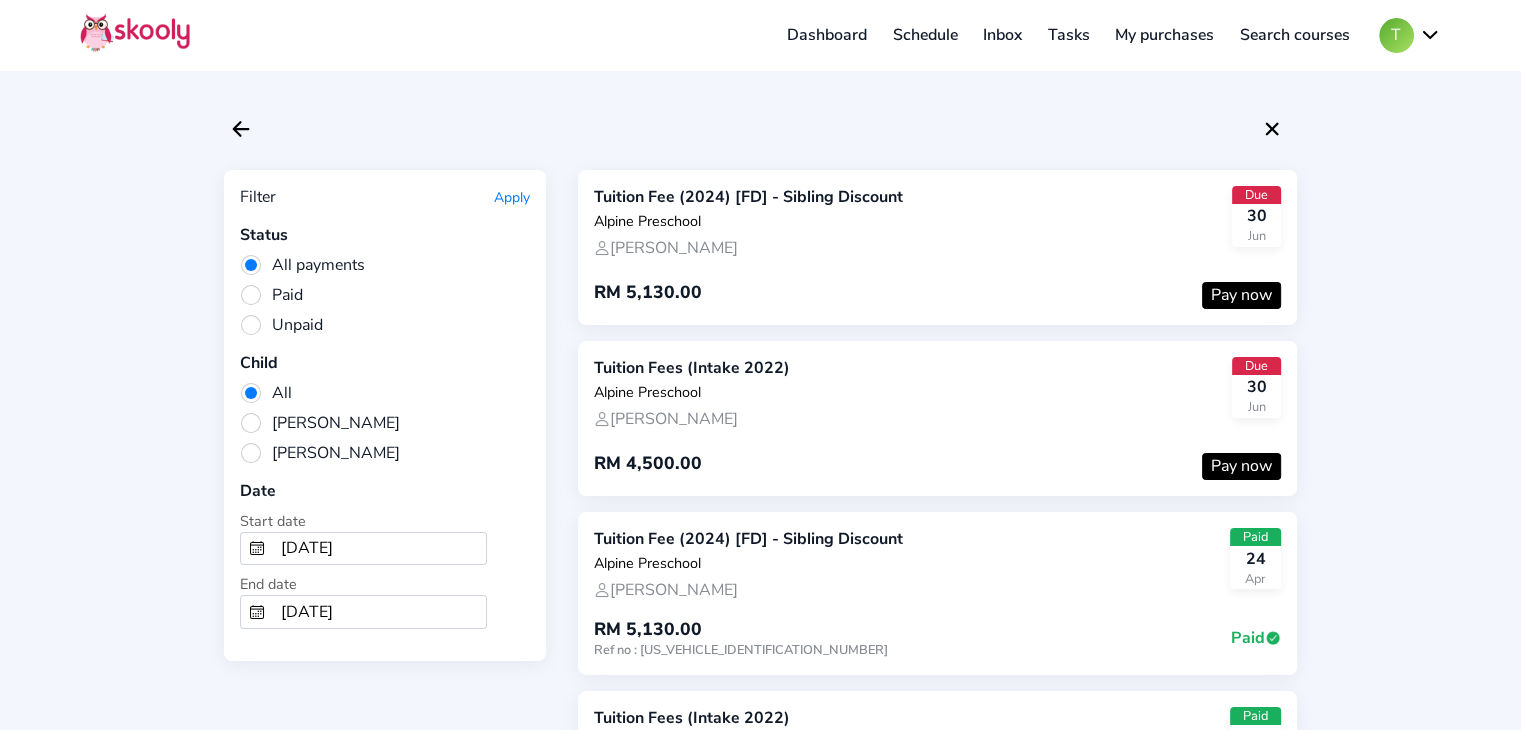 click on "Pay now" 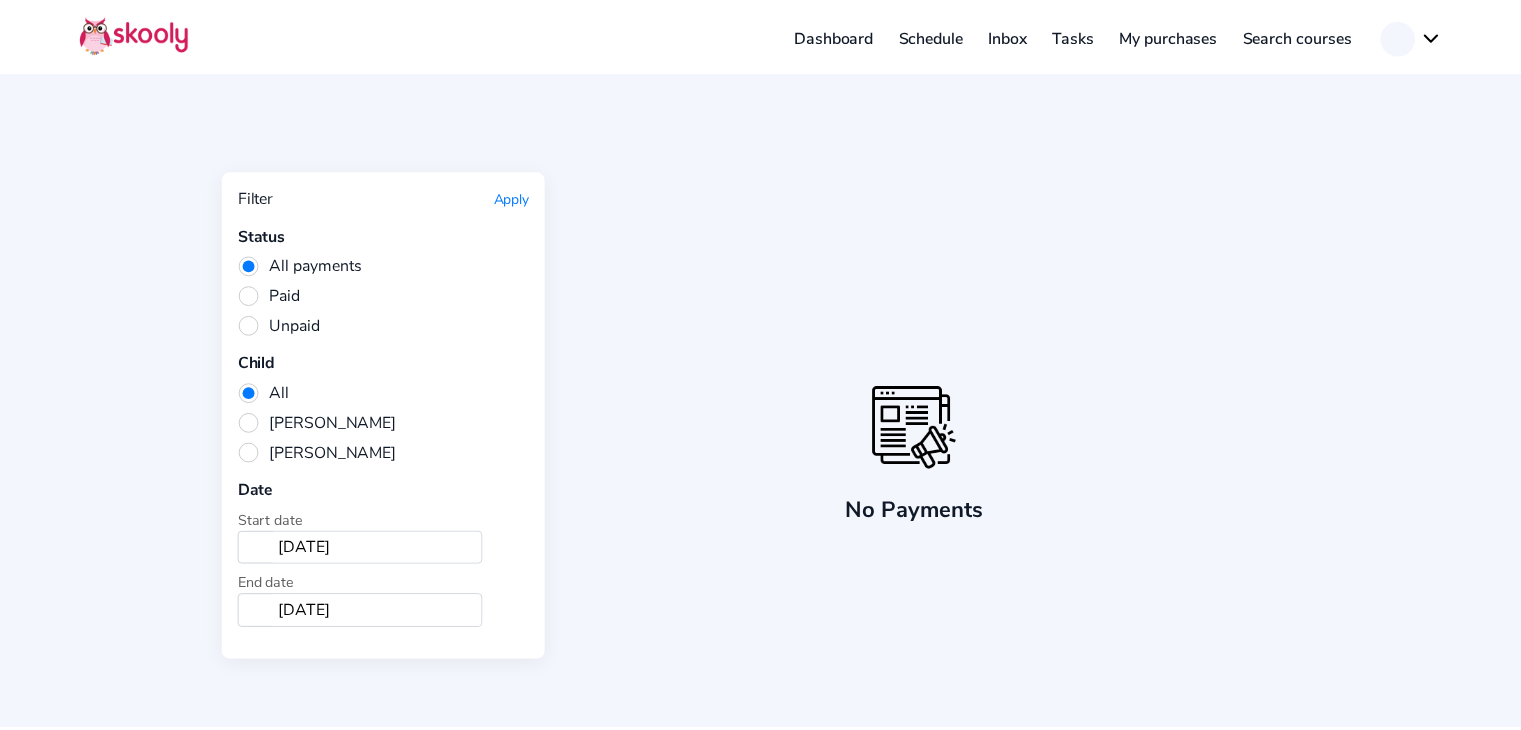 scroll, scrollTop: 0, scrollLeft: 0, axis: both 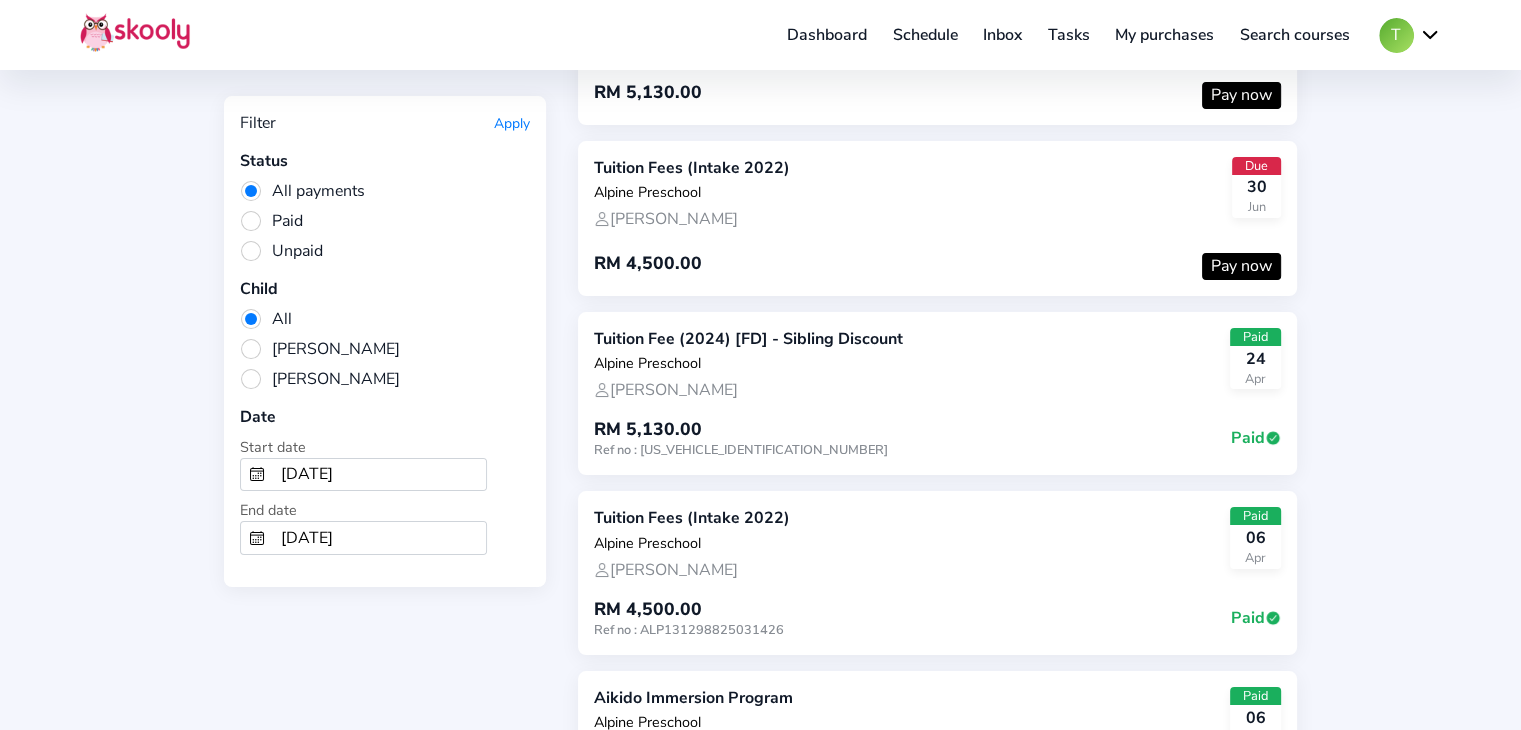 click on "Tuition Fee (2024) [FD] - Sibling Discount" 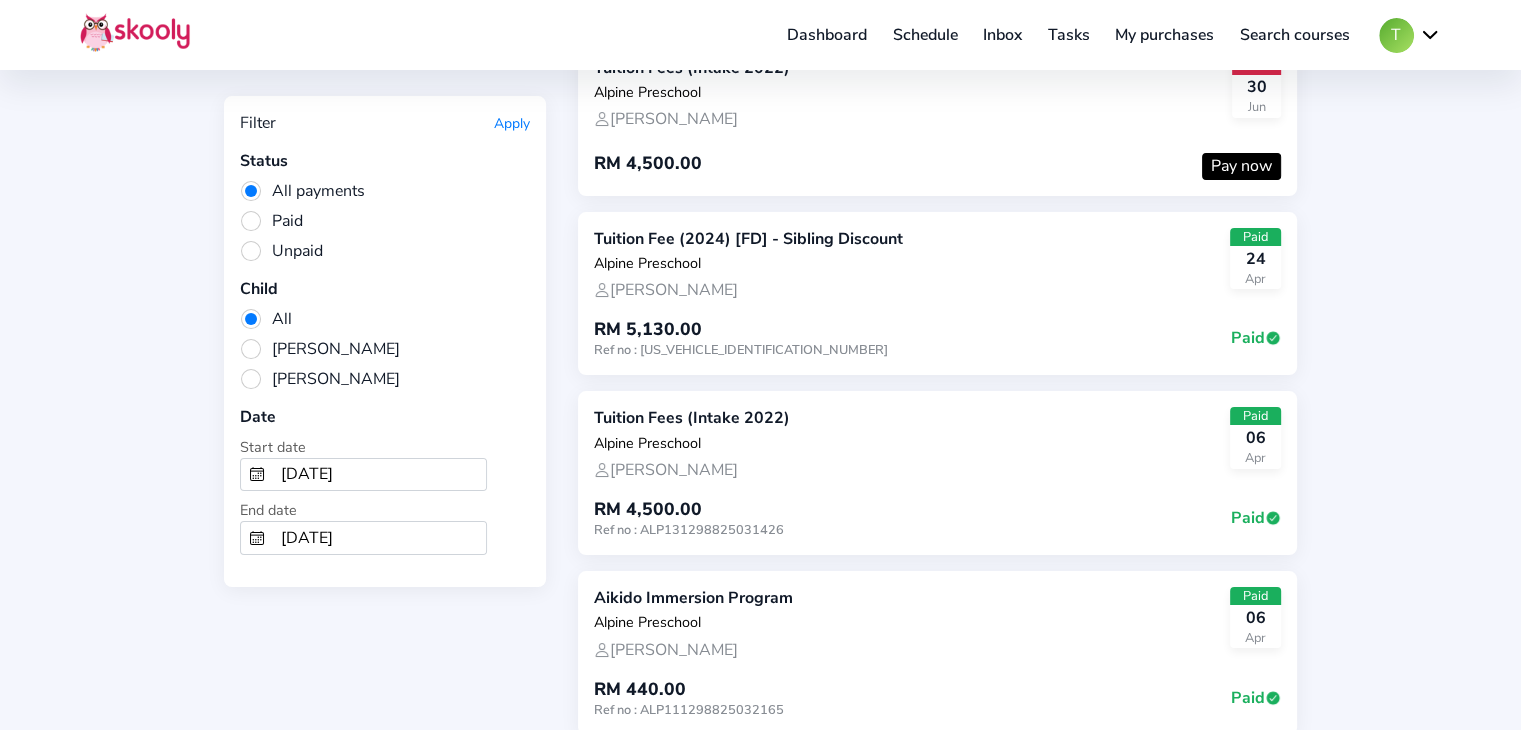 click on "RM 4,500.00" 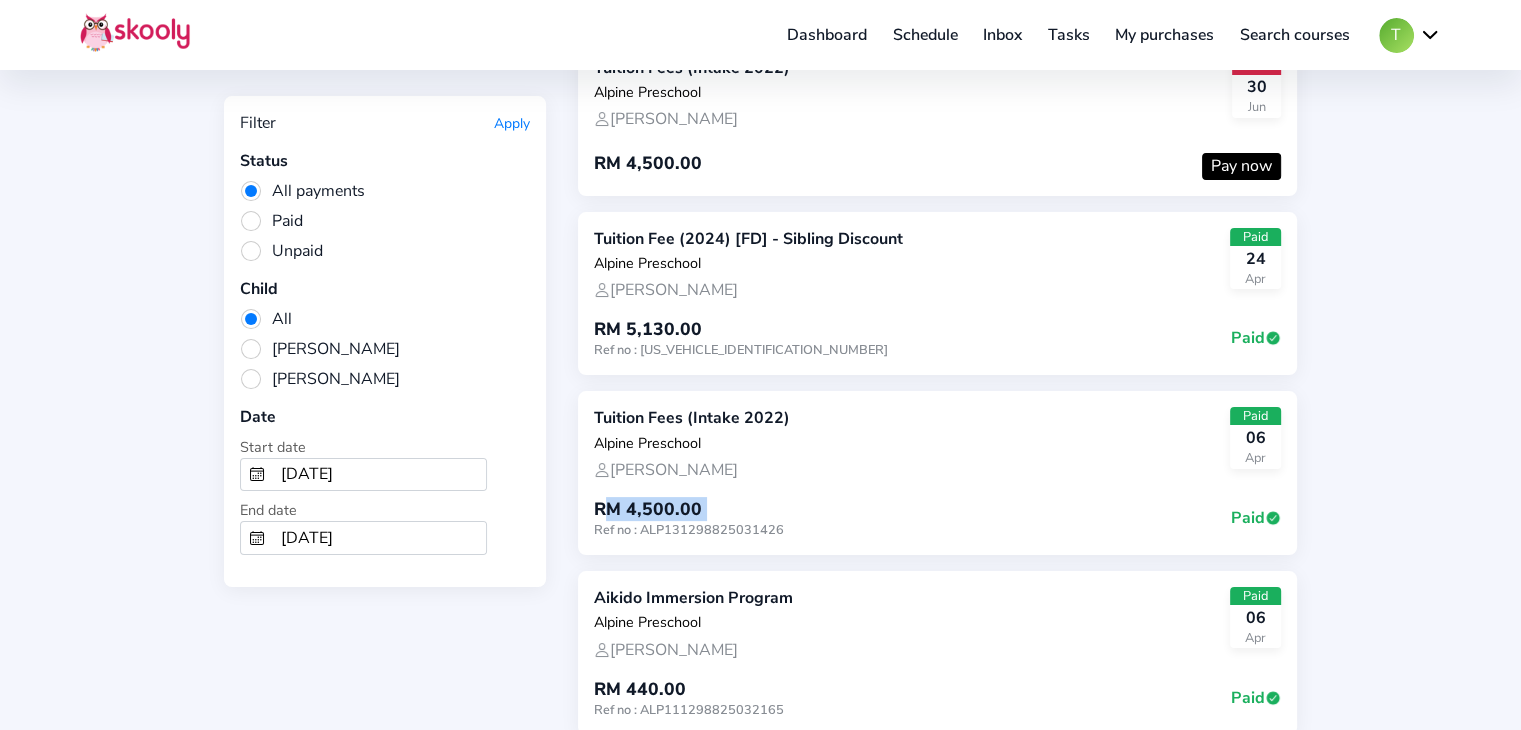 click on "RM 4,500.00" 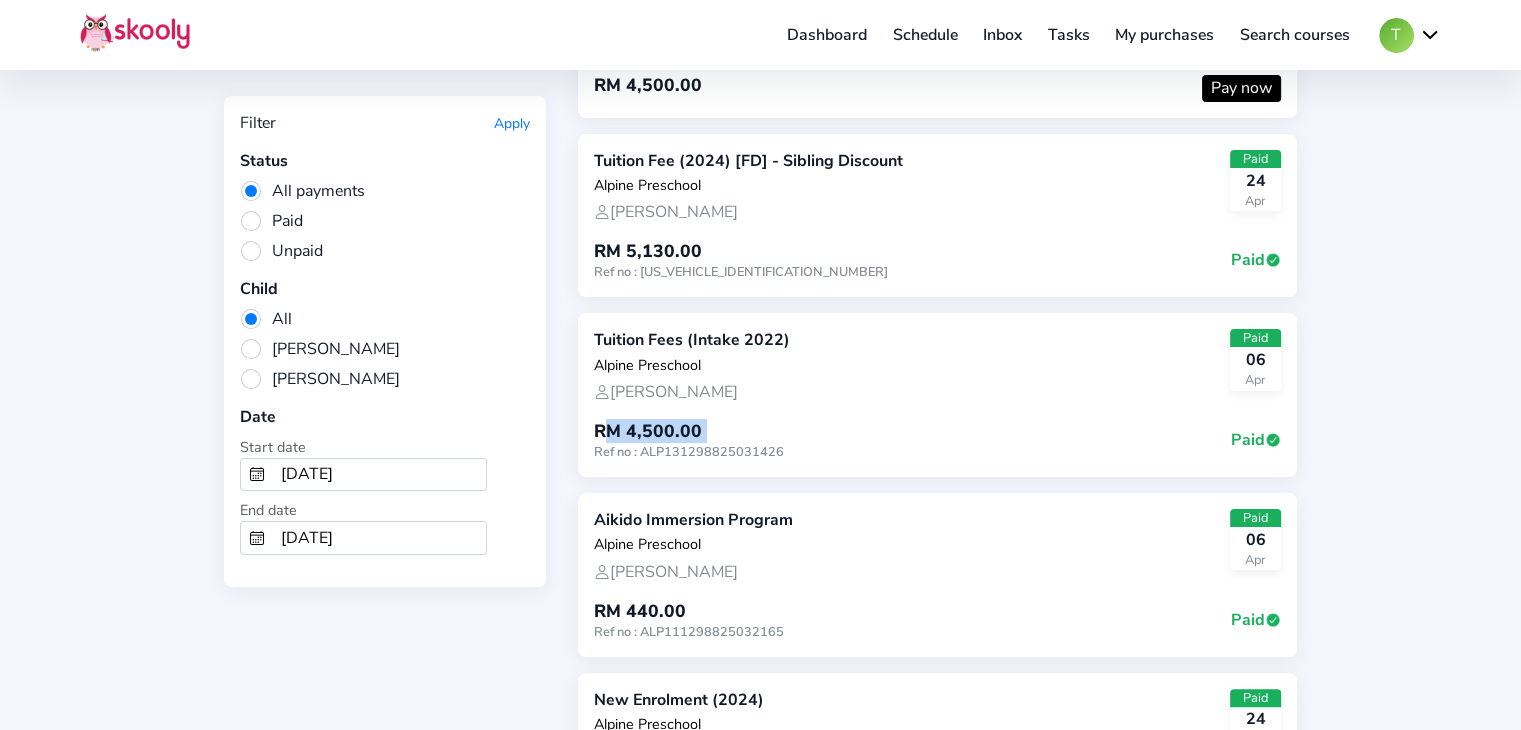 scroll, scrollTop: 400, scrollLeft: 0, axis: vertical 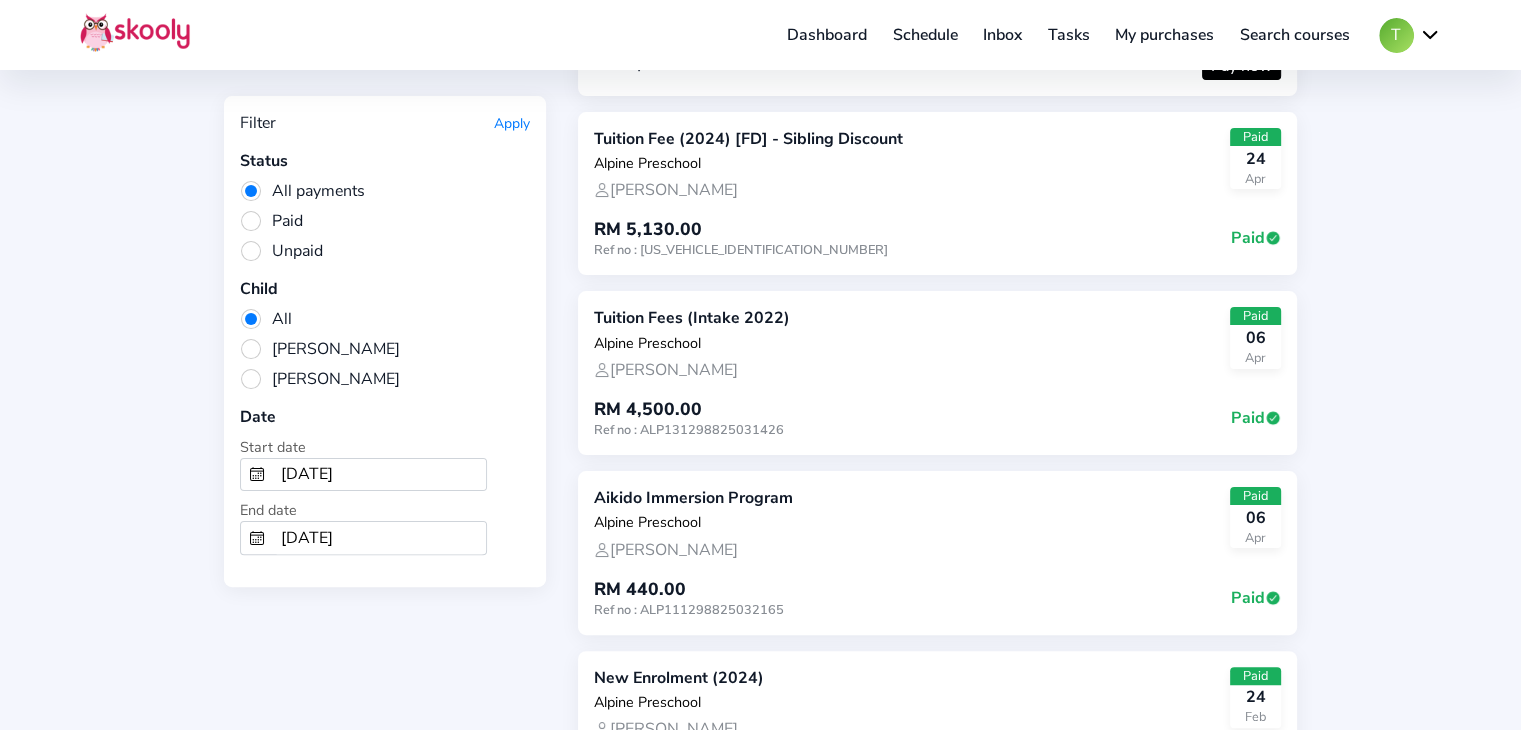 click on "Aikido Immersion Program Alpine Preschool  Tan [PERSON_NAME]  Paid [DATE]   RM 440.00   Ref no : ALP111298825032165   Paid" 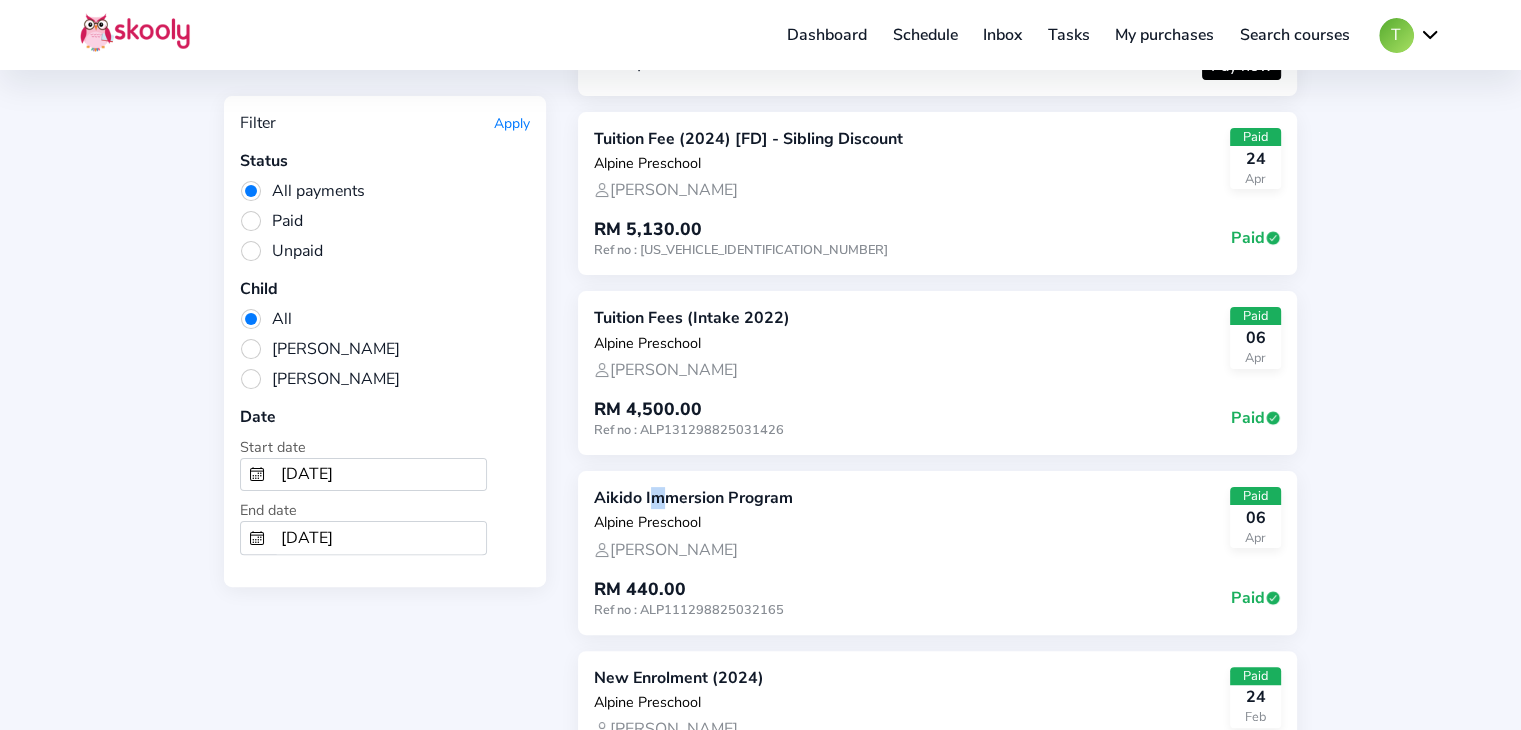drag, startPoint x: 657, startPoint y: 491, endPoint x: 669, endPoint y: 541, distance: 51.41984 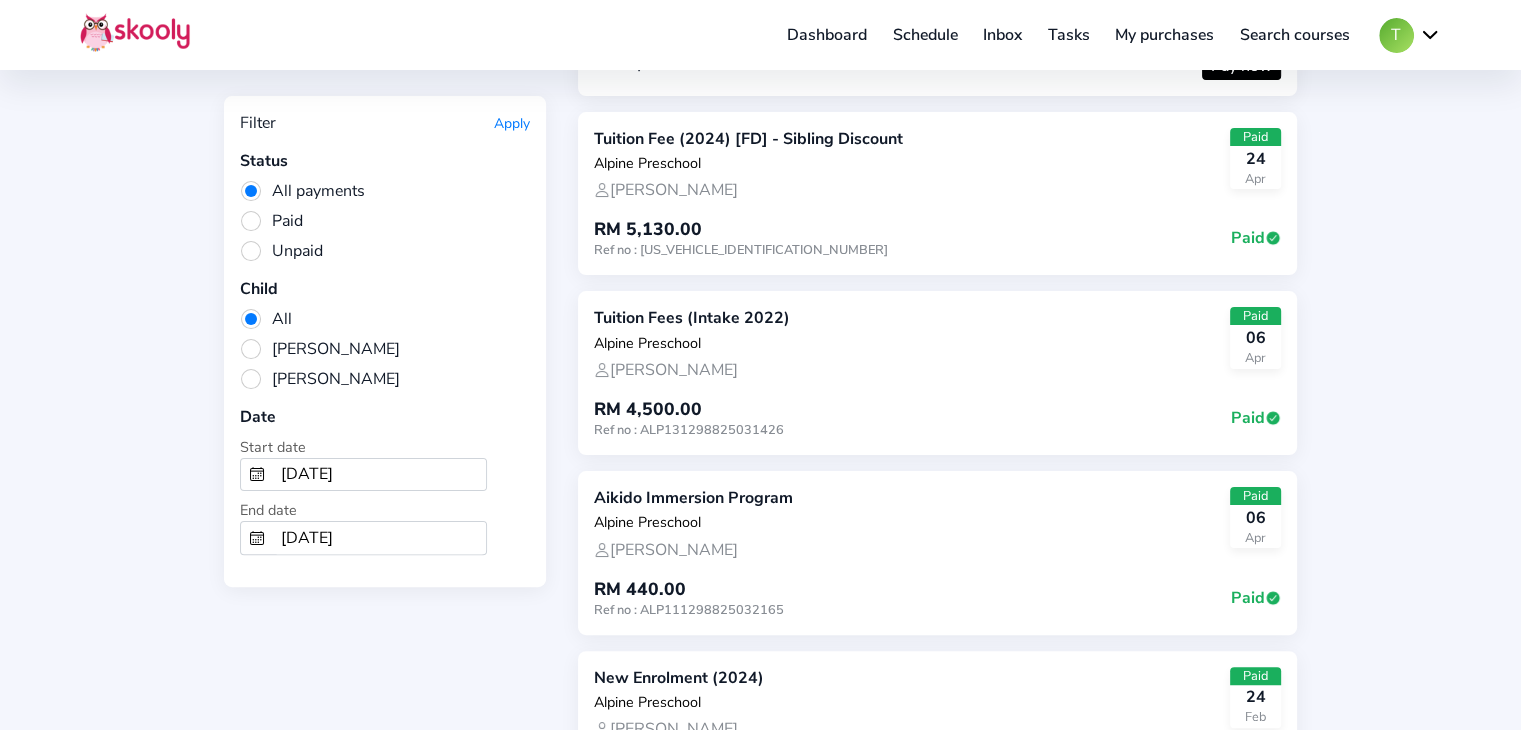 drag, startPoint x: 668, startPoint y: 545, endPoint x: 691, endPoint y: 547, distance: 23.086792 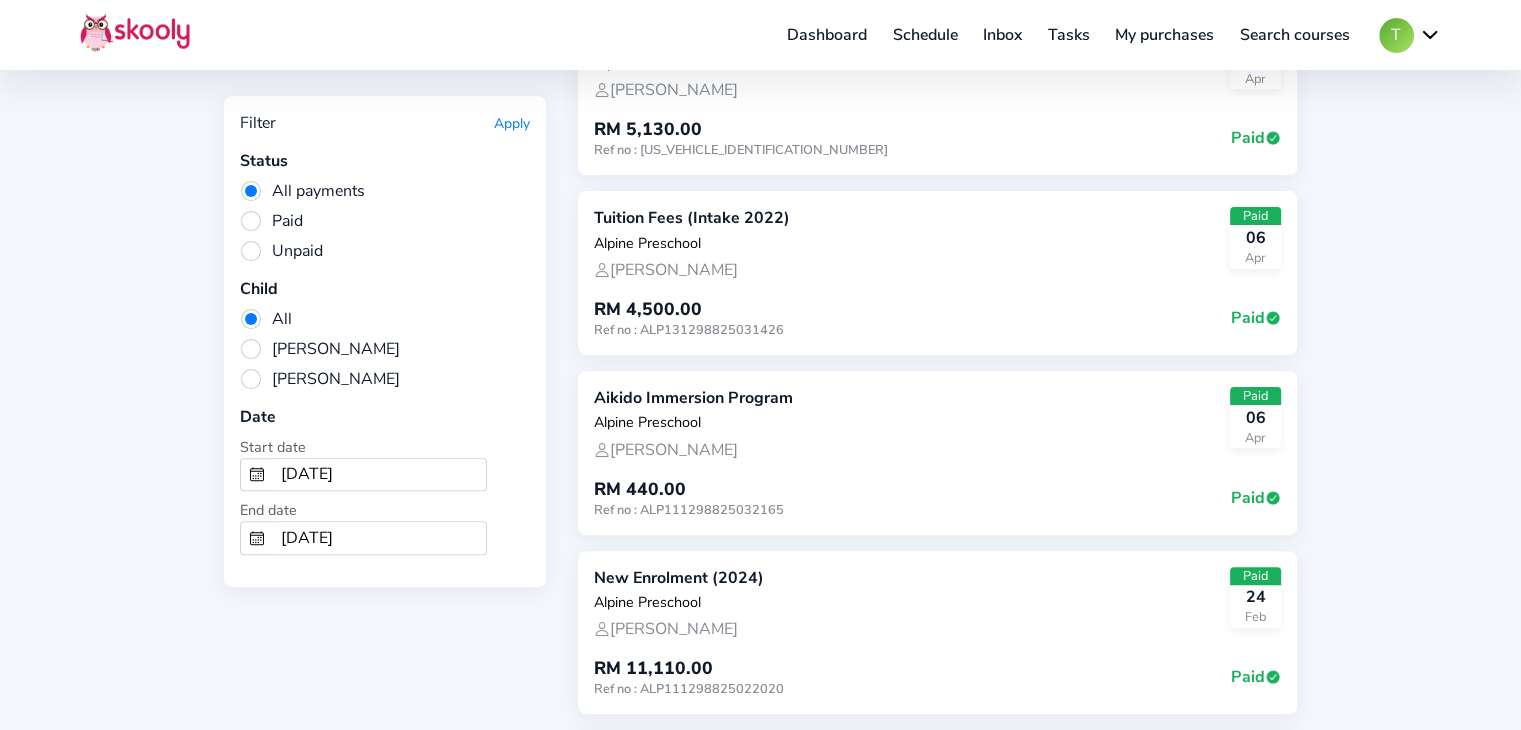 scroll, scrollTop: 900, scrollLeft: 0, axis: vertical 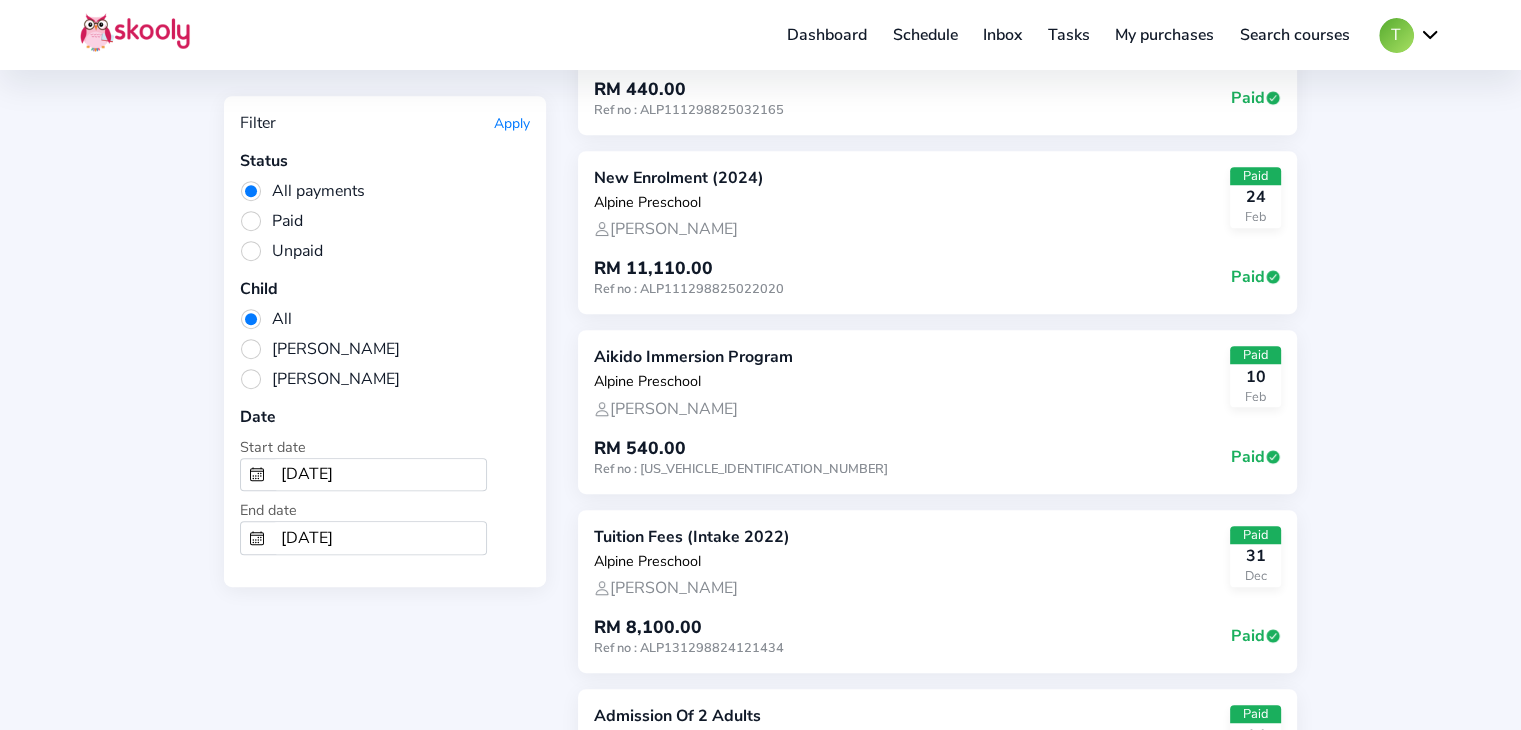 click on "RM 540.00" 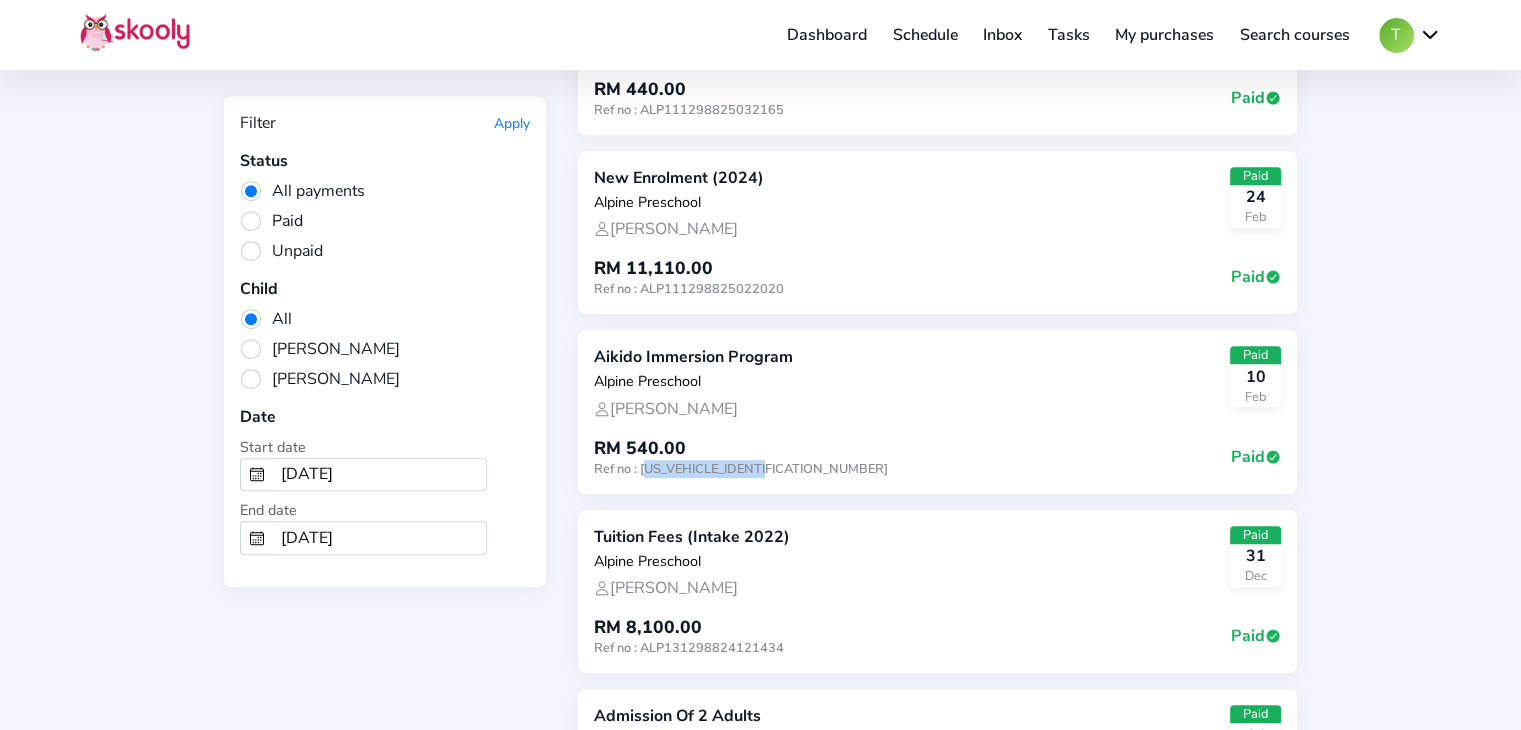 click on "Ref no : [US_VEHICLE_IDENTIFICATION_NUMBER]" 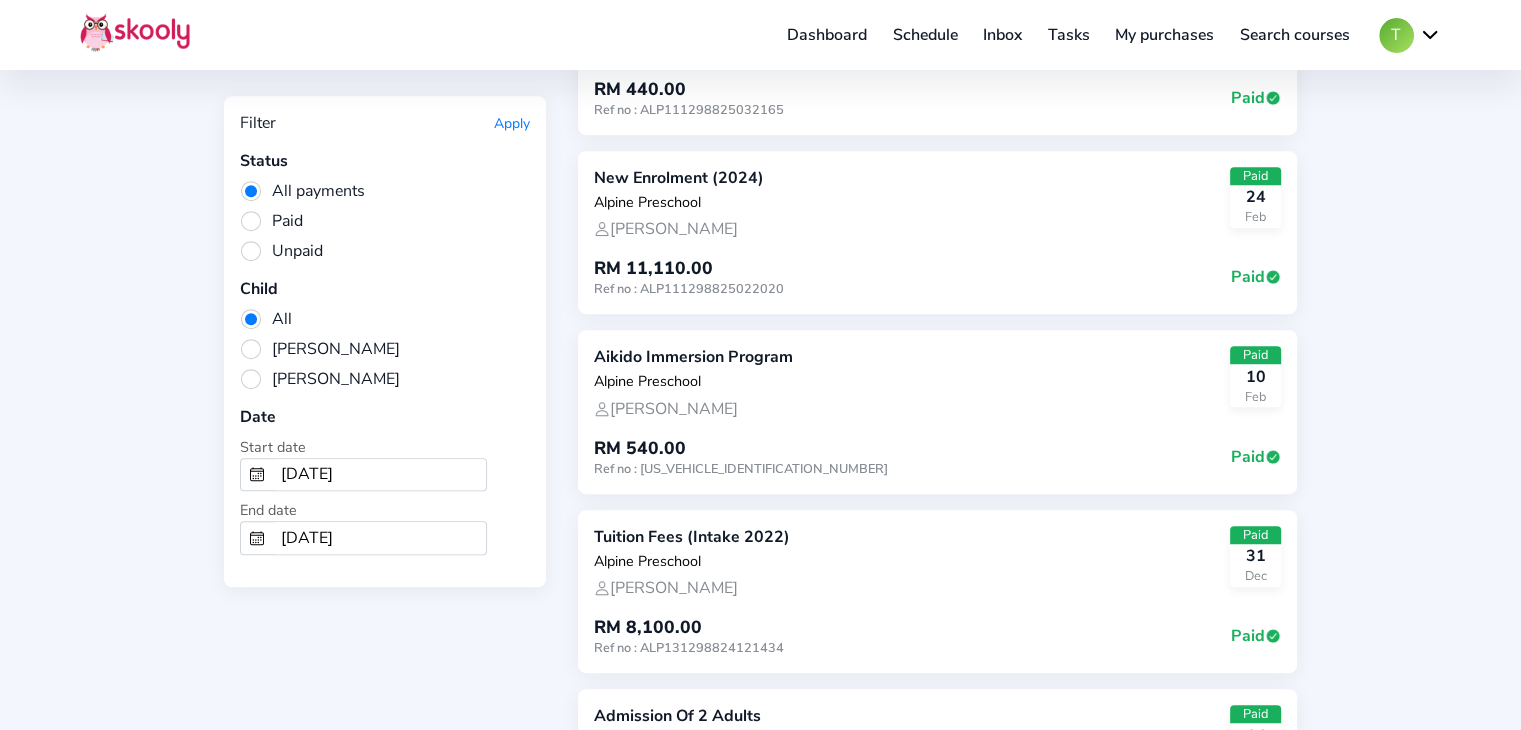 drag, startPoint x: 728, startPoint y: 334, endPoint x: 737, endPoint y: 269, distance: 65.62012 